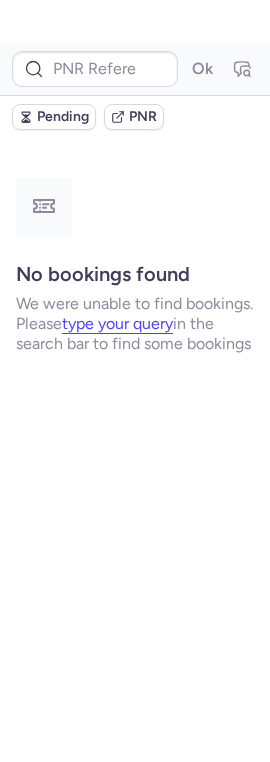 scroll, scrollTop: 0, scrollLeft: 0, axis: both 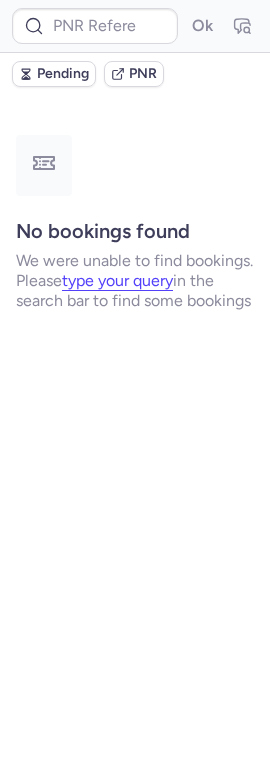 type on "CPUJRZ" 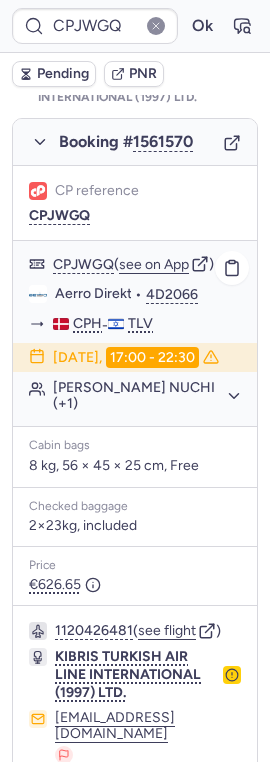 scroll, scrollTop: 1371, scrollLeft: 0, axis: vertical 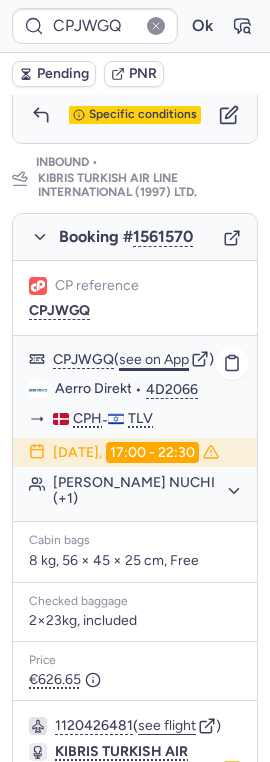 click on "see on App" 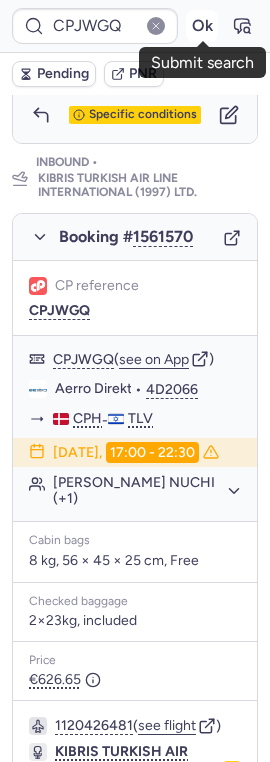 click on "Ok" at bounding box center (202, 26) 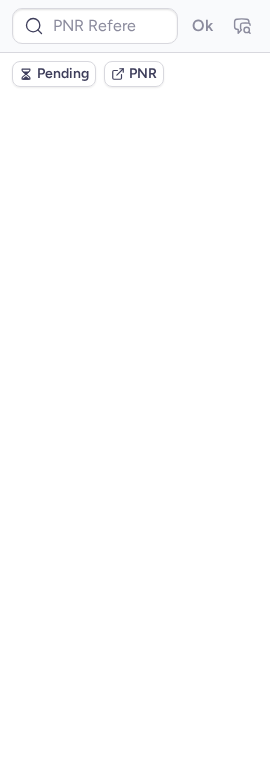 scroll, scrollTop: 0, scrollLeft: 0, axis: both 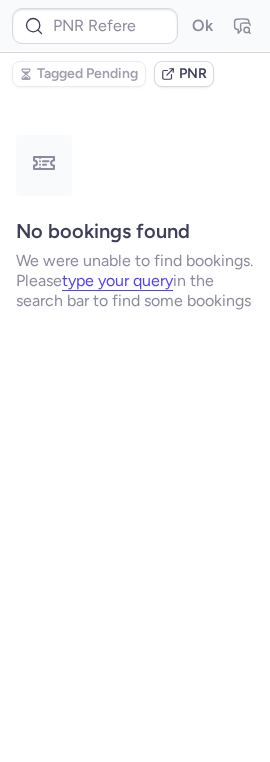 type on "CPBRXS" 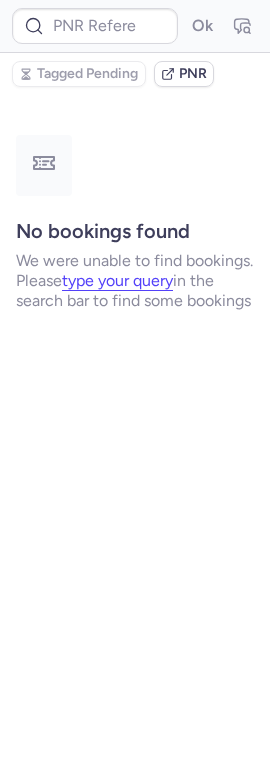 type on "CPUJRZ" 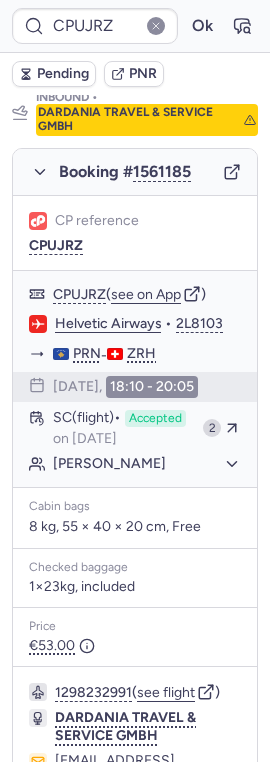 scroll, scrollTop: 1342, scrollLeft: 0, axis: vertical 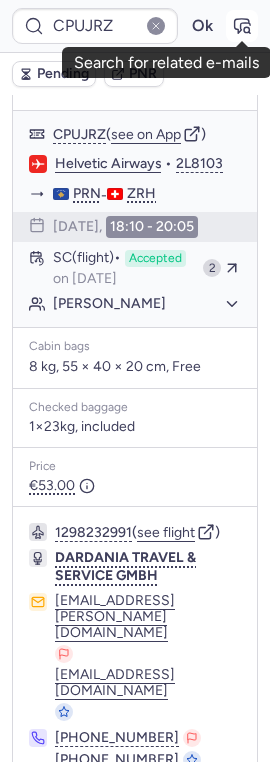 click 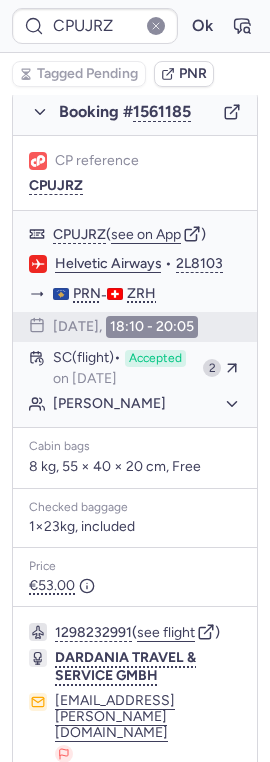 scroll, scrollTop: 1246, scrollLeft: 0, axis: vertical 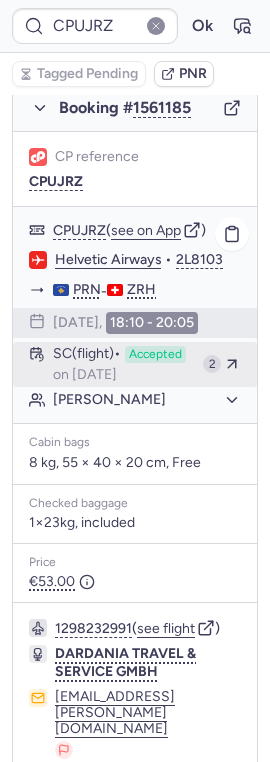 click on "on [DATE]" at bounding box center (85, 375) 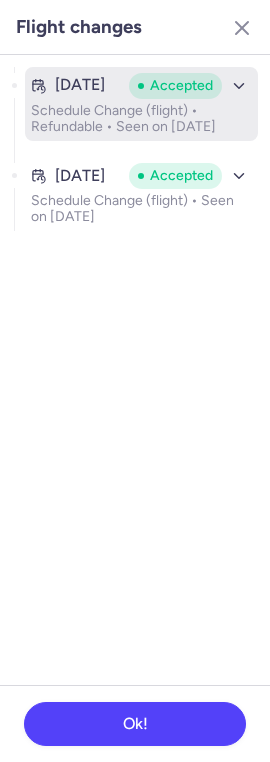 click on "Schedule Change (flight) • Refundable • Seen on [DATE]" at bounding box center (141, 119) 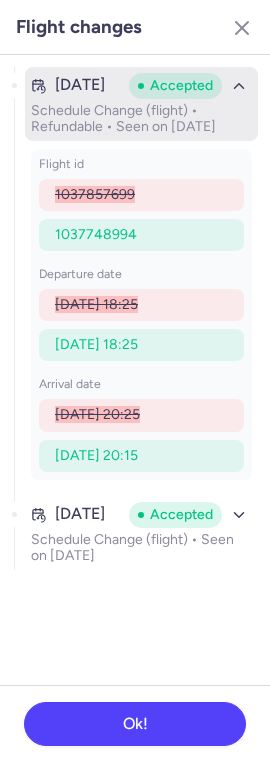 click 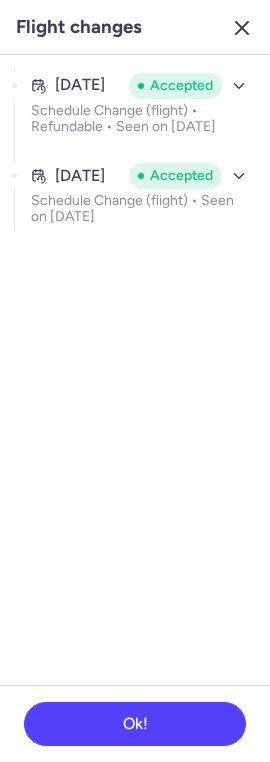 click 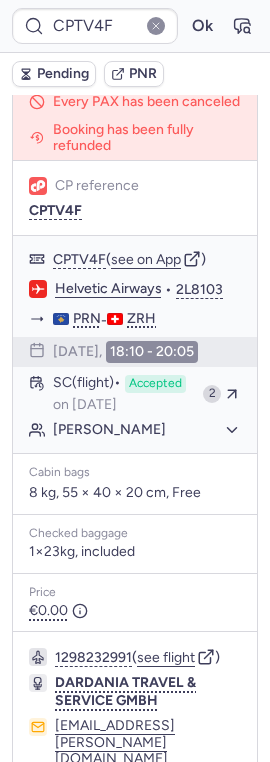 scroll, scrollTop: 256, scrollLeft: 0, axis: vertical 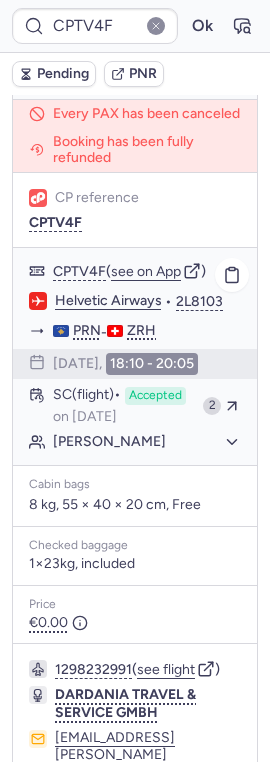 type on "CPJWGQ" 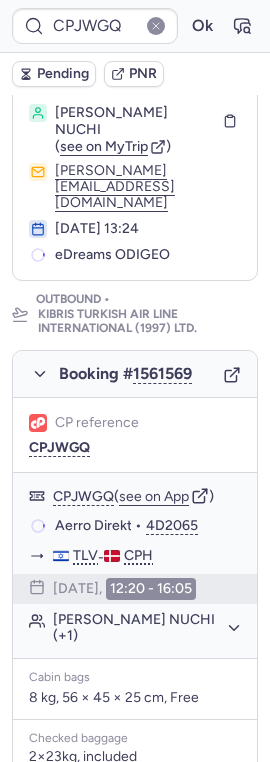 scroll, scrollTop: 256, scrollLeft: 0, axis: vertical 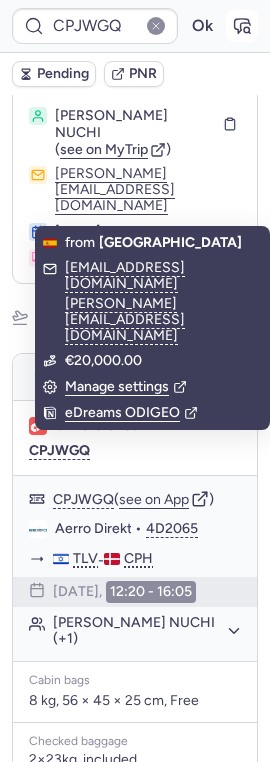 click 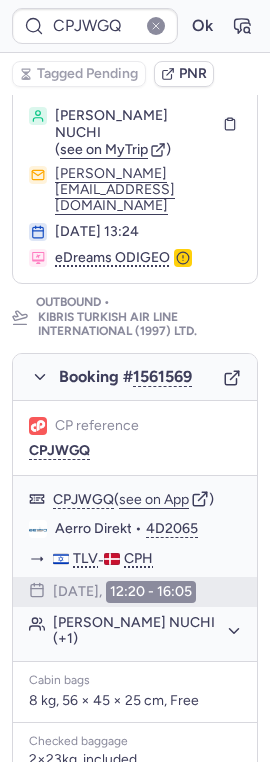 scroll, scrollTop: 1466, scrollLeft: 0, axis: vertical 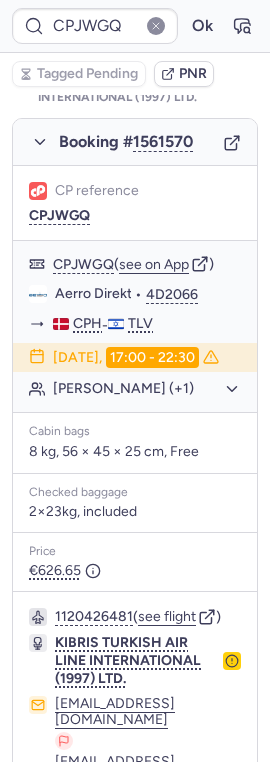 click 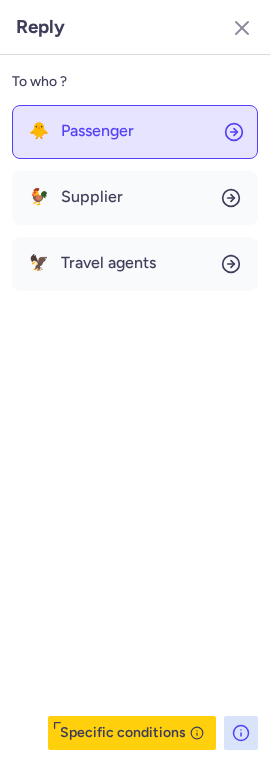 click on "Passenger" at bounding box center (97, 131) 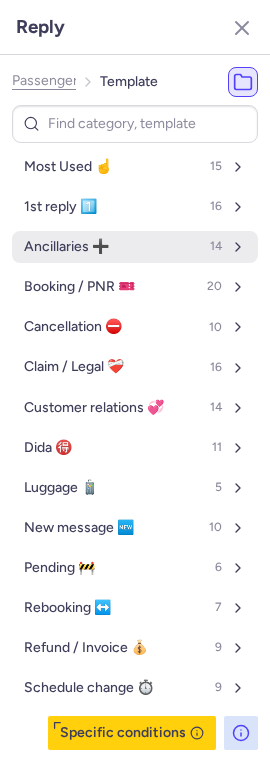 click on "Ancillaries ➕ 14" at bounding box center (135, 247) 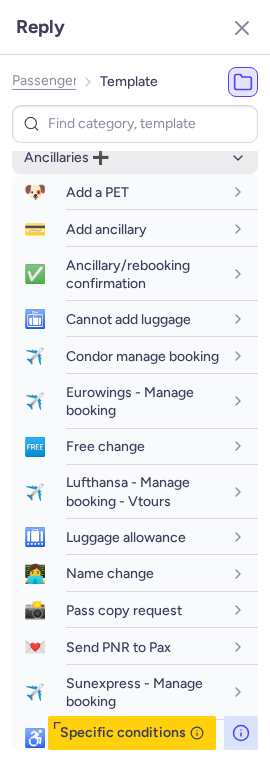 scroll, scrollTop: 117, scrollLeft: 0, axis: vertical 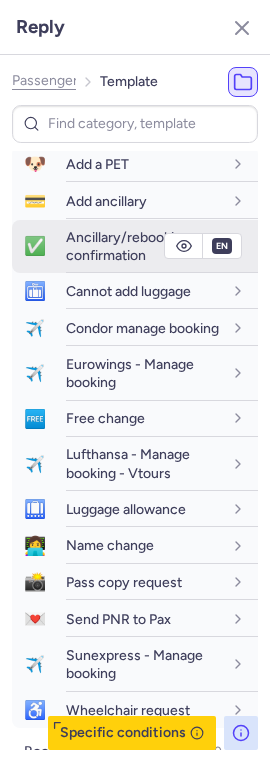 click on "Ancillary/rebooking confirmation" at bounding box center (128, 246) 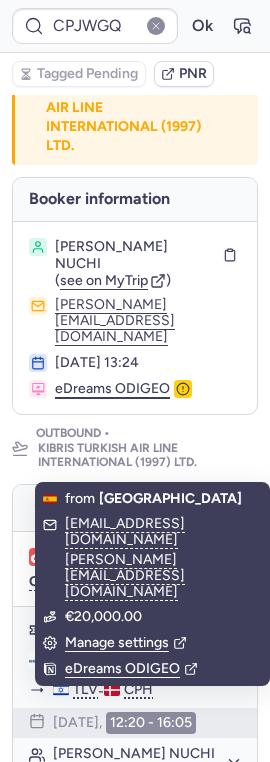 scroll, scrollTop: 0, scrollLeft: 0, axis: both 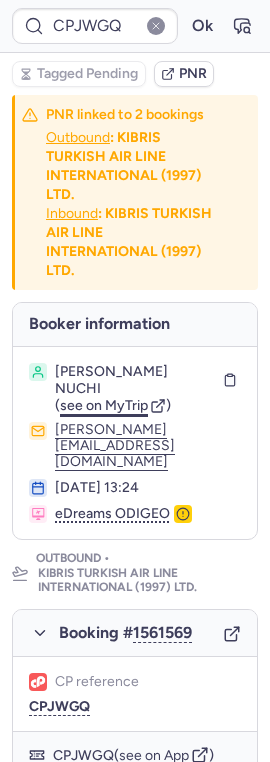 click on "see on MyTrip" at bounding box center (104, 405) 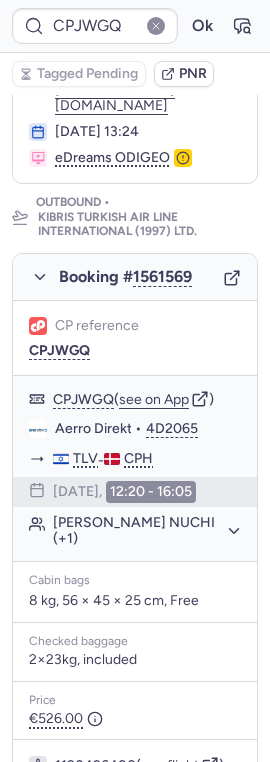 scroll, scrollTop: 380, scrollLeft: 0, axis: vertical 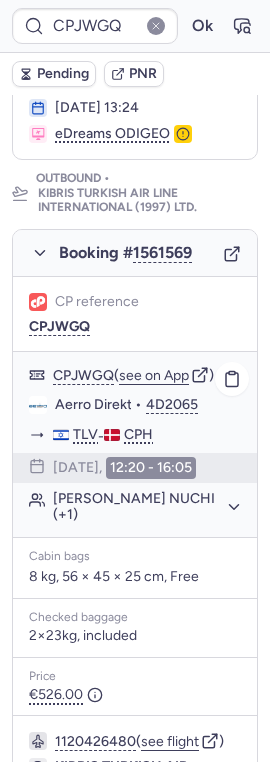 type on "CPM3P7" 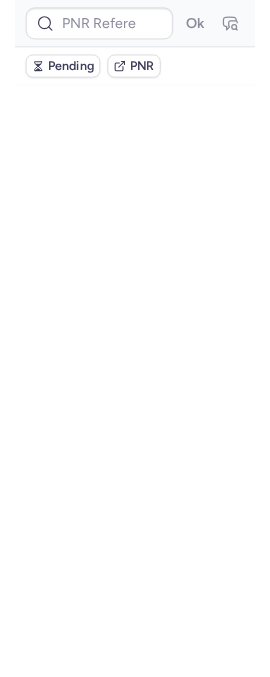 scroll, scrollTop: 0, scrollLeft: 0, axis: both 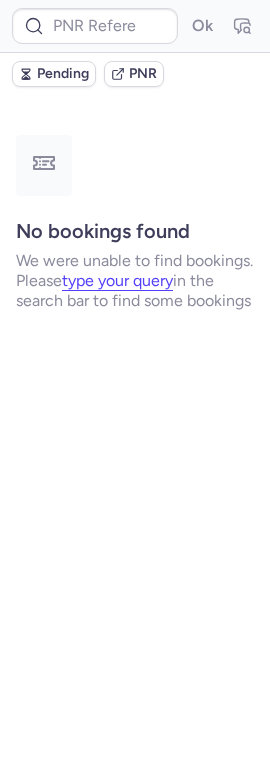 type on "CPJWGQ" 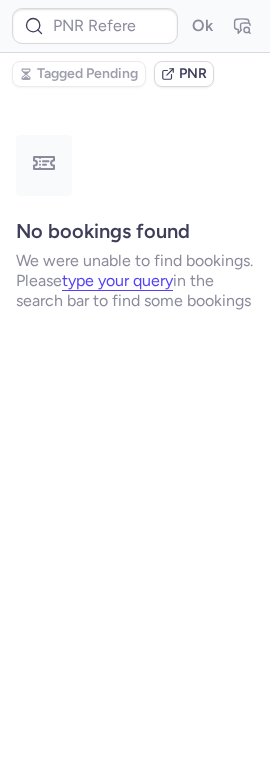 type on "CPUJRZ" 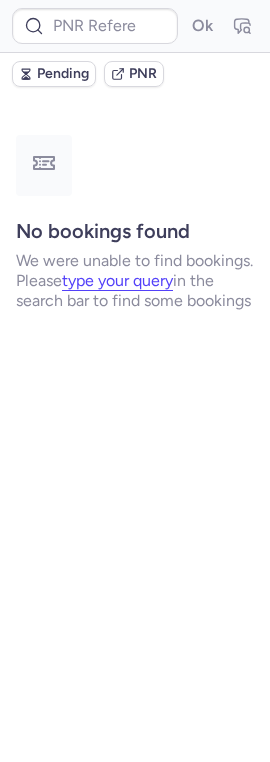 type on "CPUJRZ" 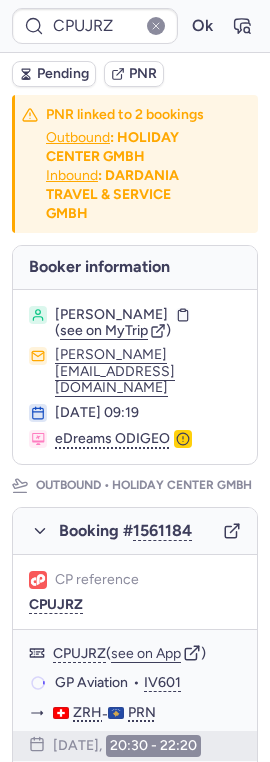 type 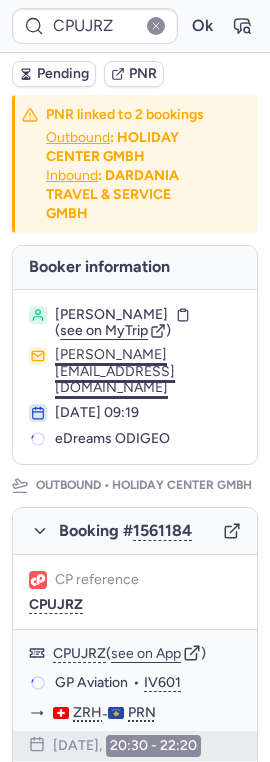 scroll, scrollTop: 0, scrollLeft: 0, axis: both 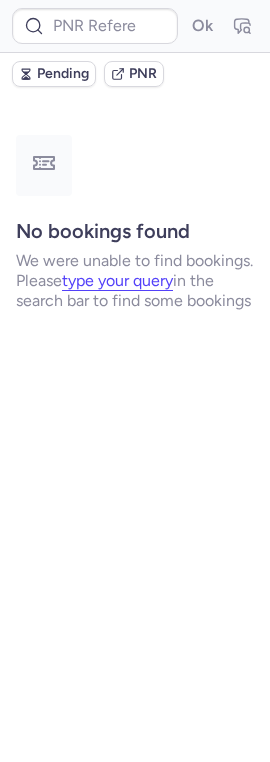 type on "CPUJRZ" 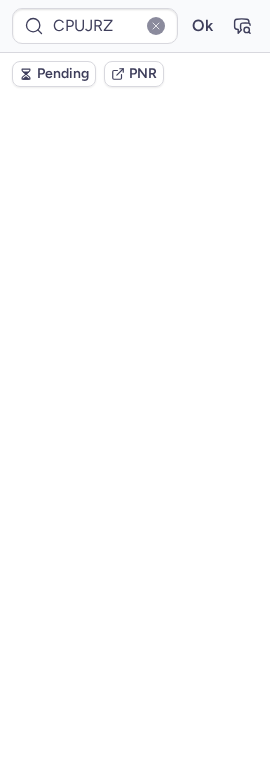 type on "CPM3P7" 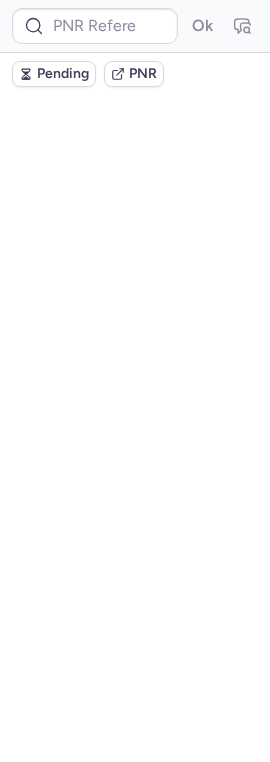 scroll, scrollTop: 0, scrollLeft: 0, axis: both 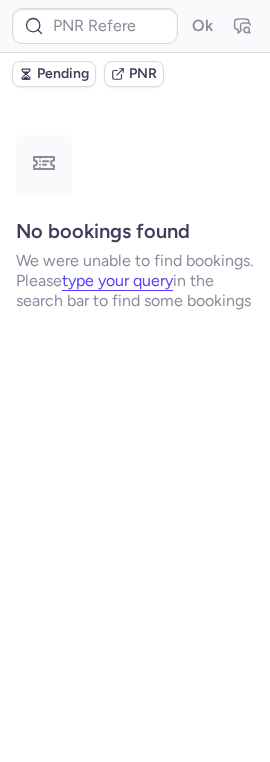 type on "CPM3P7" 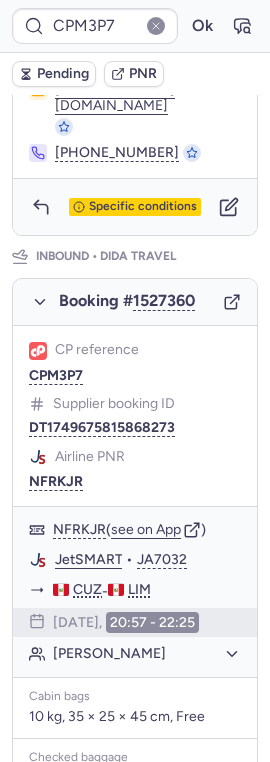 scroll, scrollTop: 1049, scrollLeft: 0, axis: vertical 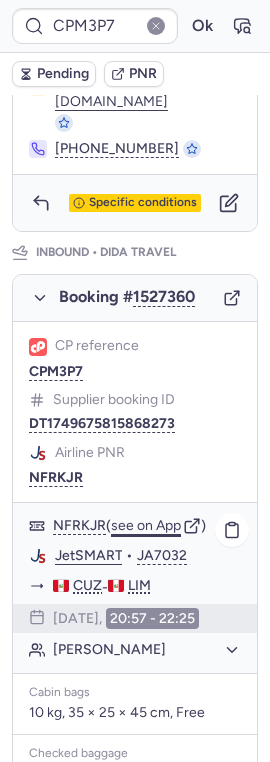 click on "see on App" 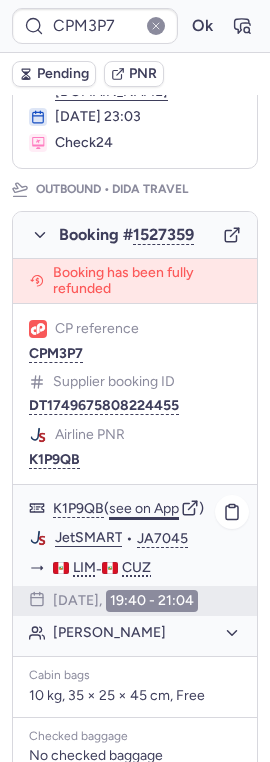 scroll, scrollTop: 228, scrollLeft: 0, axis: vertical 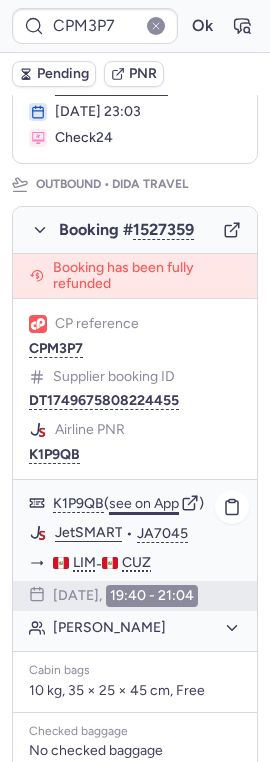 click on "K1P9QB  ( see on App )" 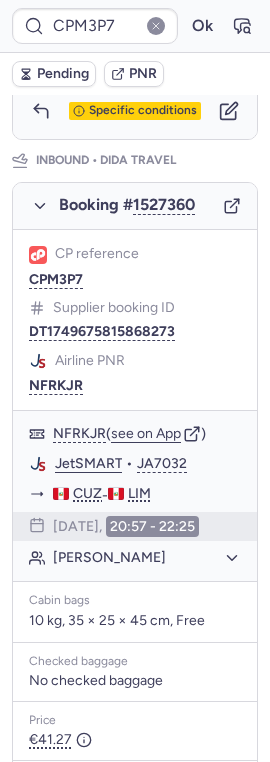 scroll, scrollTop: 1287, scrollLeft: 0, axis: vertical 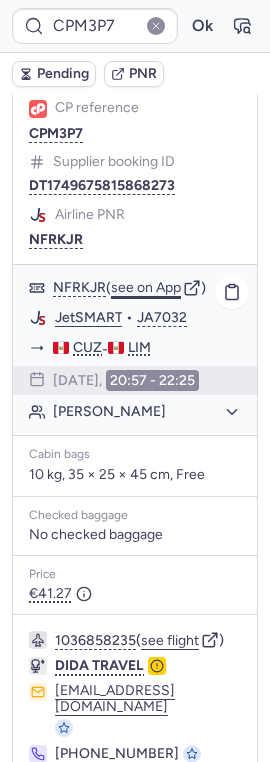 click on "see on App" 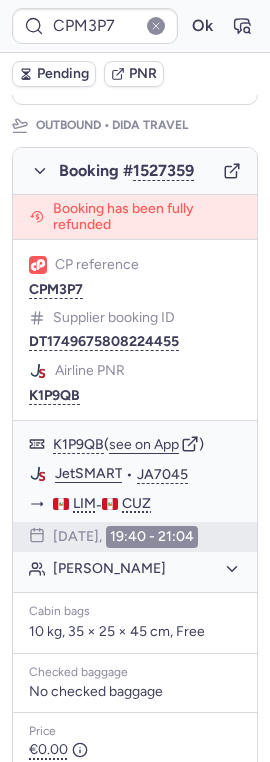 scroll, scrollTop: 221, scrollLeft: 0, axis: vertical 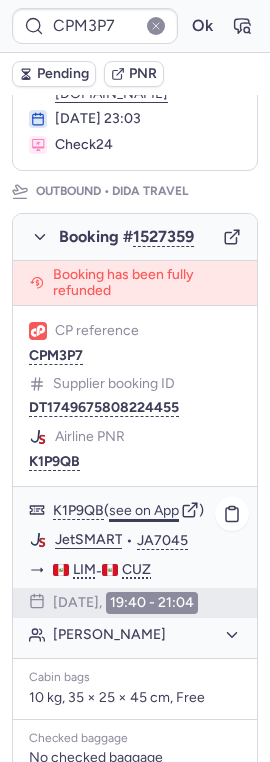 click on "see on App" 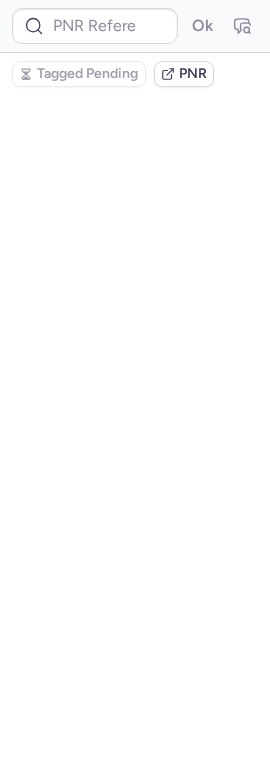 scroll, scrollTop: 0, scrollLeft: 0, axis: both 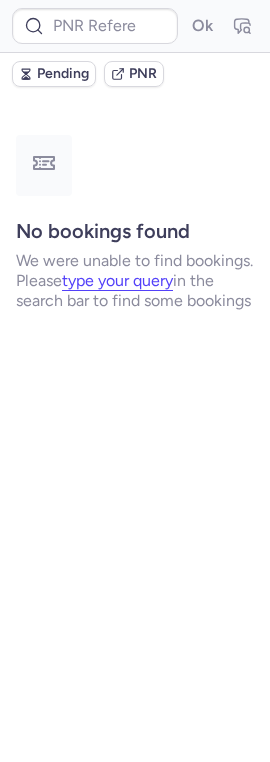 type on "CPUJRZ" 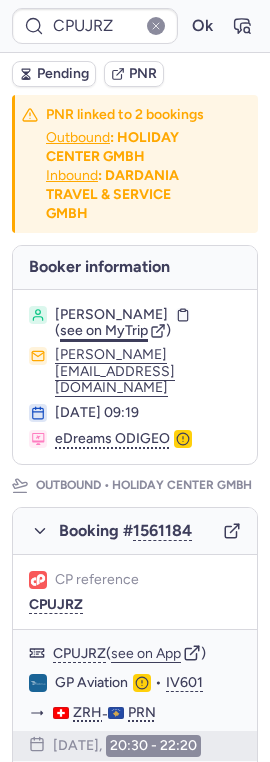 click on "see on MyTrip" at bounding box center (104, 330) 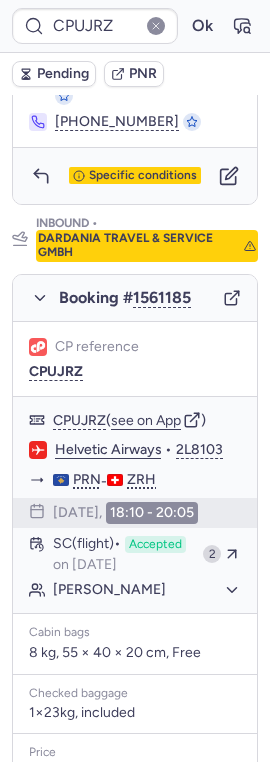 scroll, scrollTop: 1057, scrollLeft: 0, axis: vertical 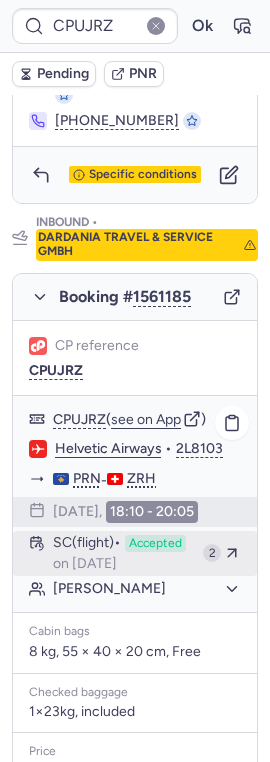 click on "SC   (flight)  Accepted  on [DATE]" at bounding box center (124, 554) 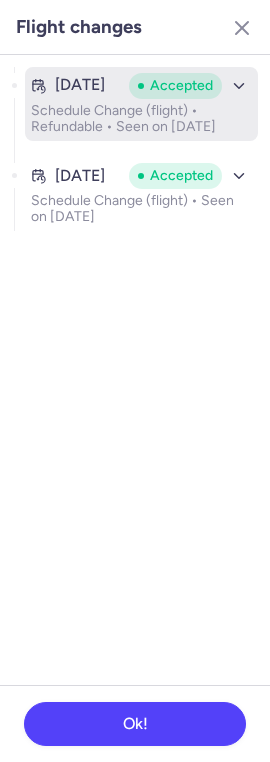 click 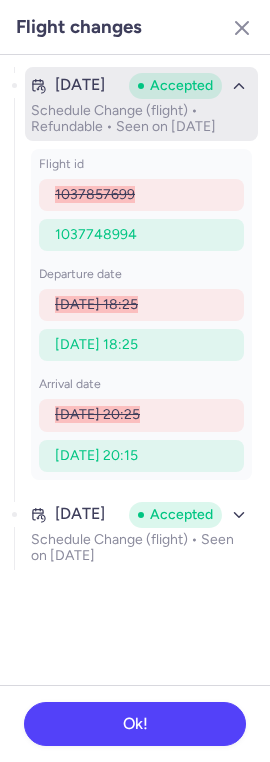click on "Accepted" at bounding box center [190, 86] 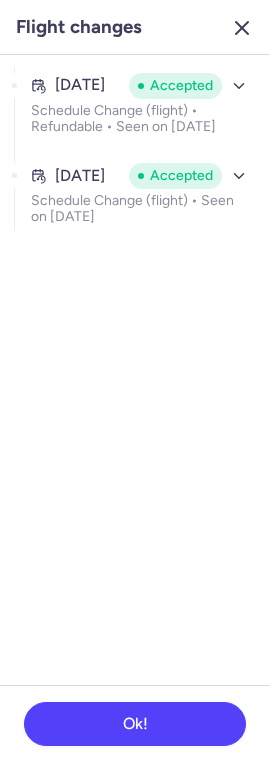 click 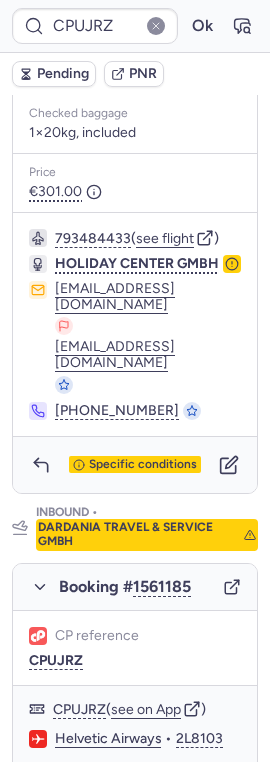 scroll, scrollTop: 0, scrollLeft: 0, axis: both 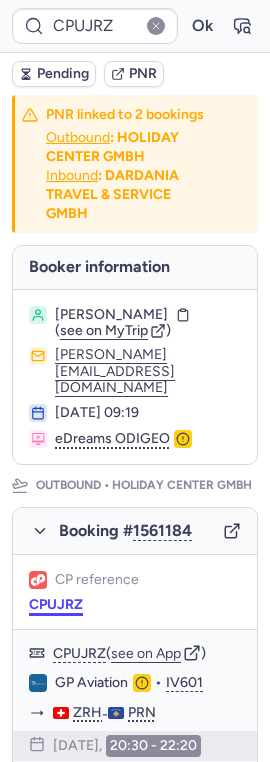 click on "CPUJRZ" at bounding box center (56, 605) 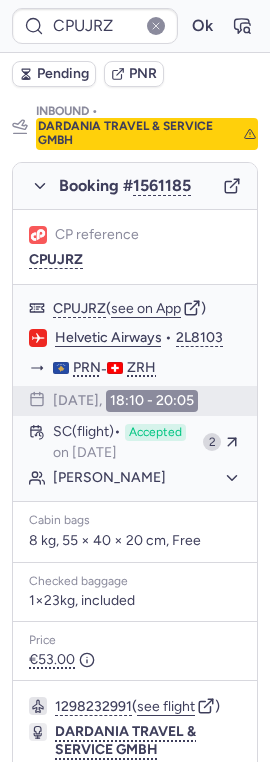 scroll, scrollTop: 1166, scrollLeft: 0, axis: vertical 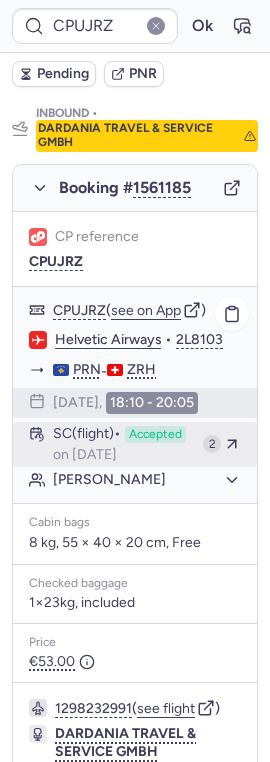 click on "Accepted" at bounding box center [155, 435] 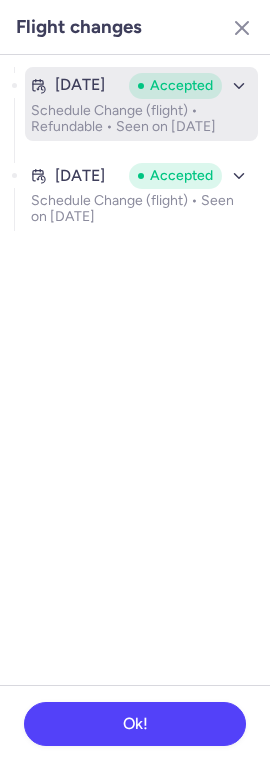 click on "Schedule Change (flight) • Refundable • Seen on [DATE]" at bounding box center [141, 119] 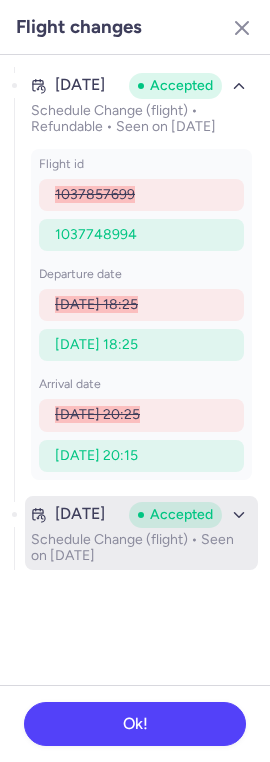 click on "Accepted" at bounding box center [181, 515] 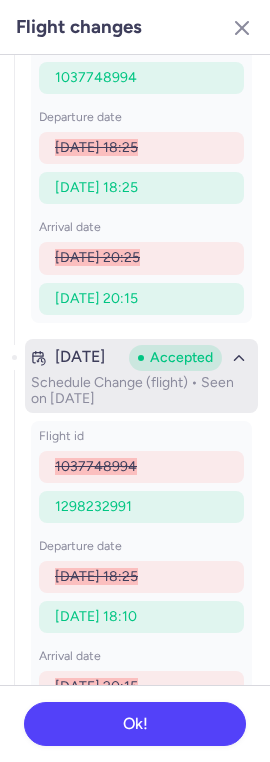 scroll, scrollTop: 223, scrollLeft: 0, axis: vertical 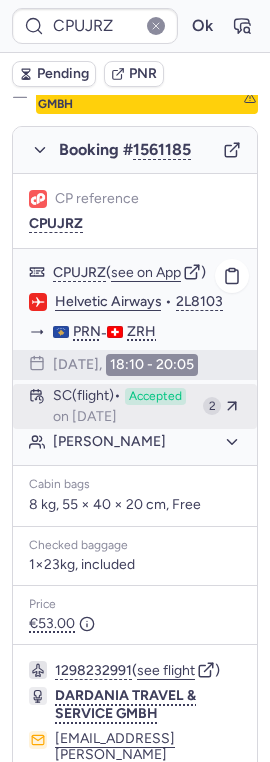 click on "SC   (flight)  Accepted  on [DATE] 2" 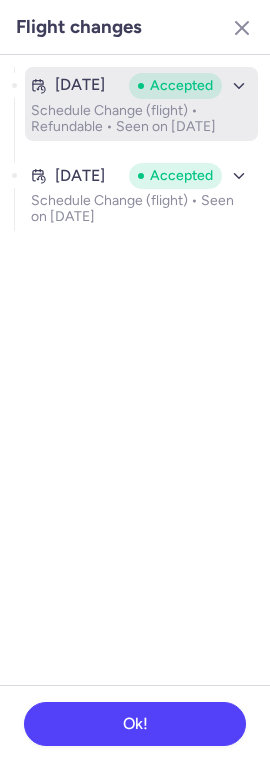 click on "Schedule Change (flight) • Refundable • Seen on [DATE]" at bounding box center (141, 119) 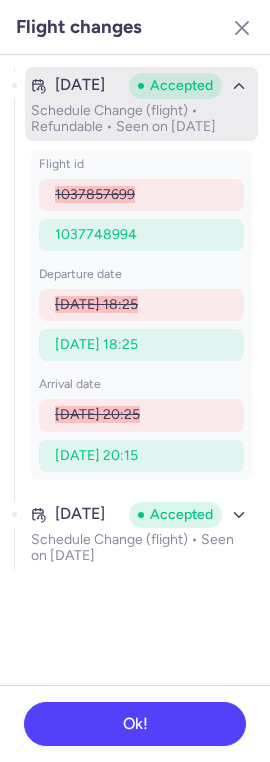 click 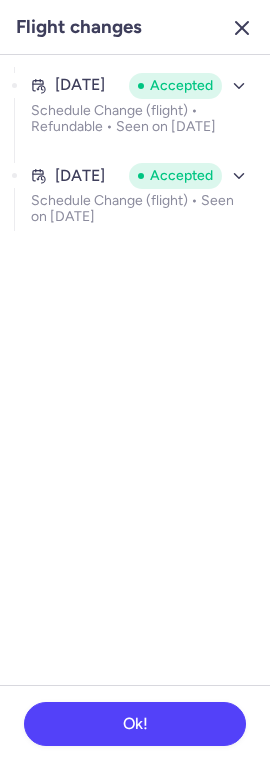 click 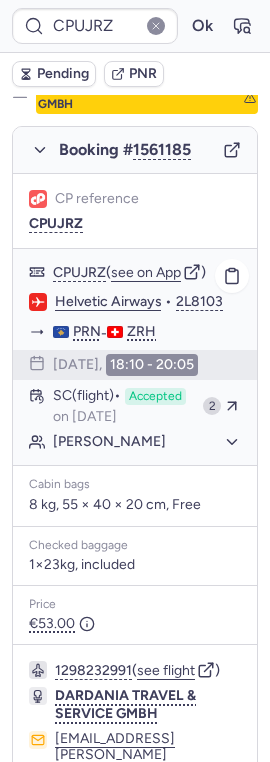 scroll, scrollTop: 1163, scrollLeft: 0, axis: vertical 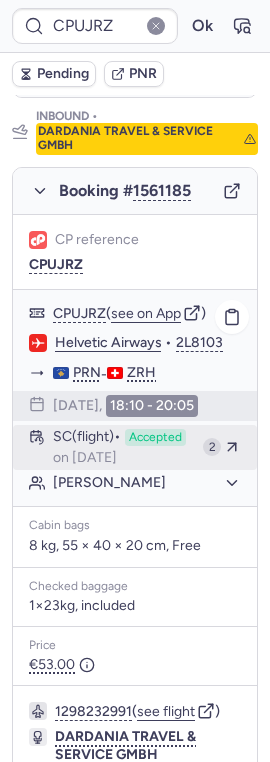 click on "SC   (flight)  Accepted  on [DATE]" at bounding box center [124, 448] 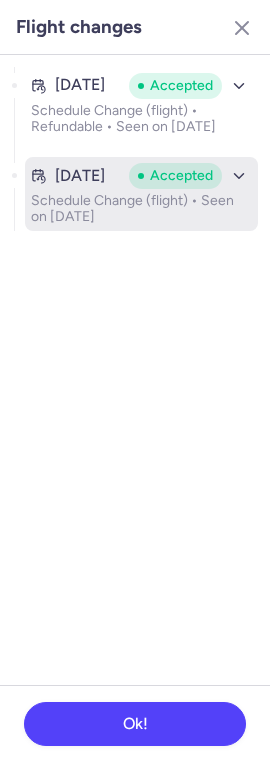click on "Schedule Change (flight) •  Seen on [DATE]" at bounding box center [141, 209] 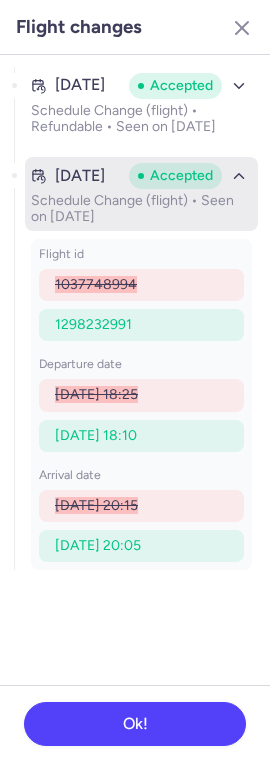 click on "Schedule Change (flight) •  Seen on [DATE]" at bounding box center (141, 209) 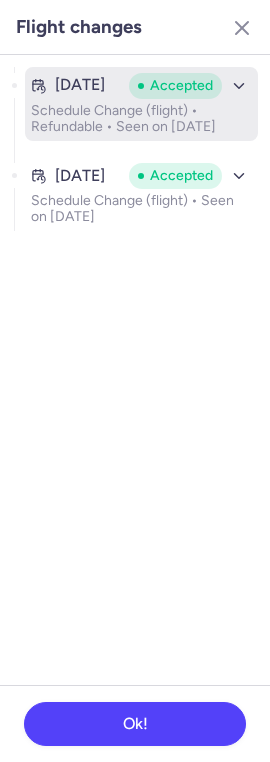 click on "Accepted" at bounding box center (175, 86) 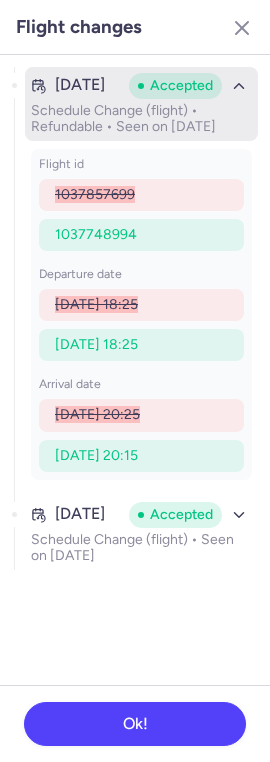 click 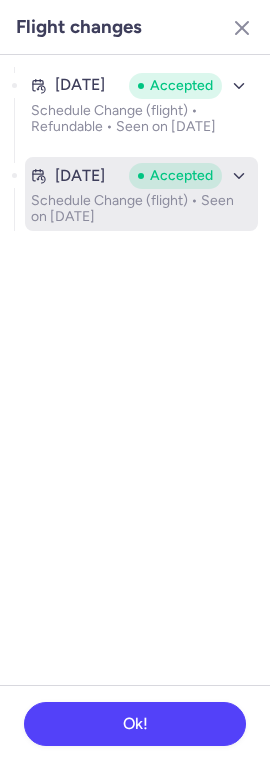 click on "Schedule Change (flight) •  Seen on [DATE]" at bounding box center [141, 209] 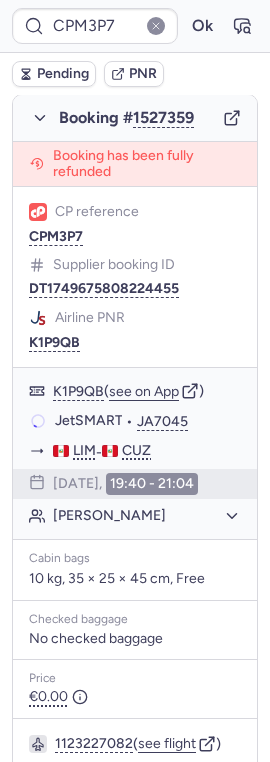 scroll, scrollTop: 331, scrollLeft: 0, axis: vertical 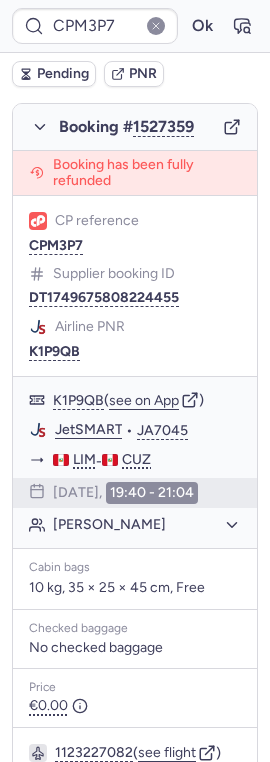 type on "CPUJRZ" 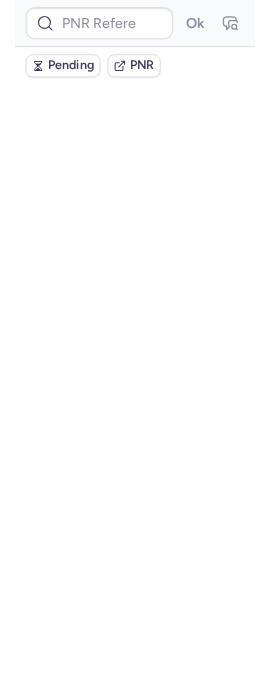scroll, scrollTop: 0, scrollLeft: 0, axis: both 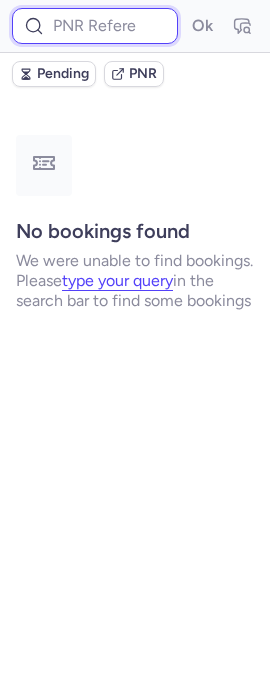 click at bounding box center (95, 26) 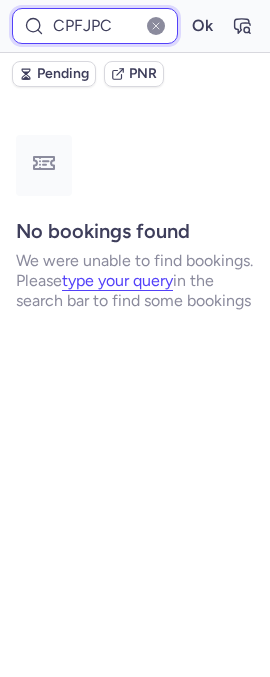 type on "CPFJPC" 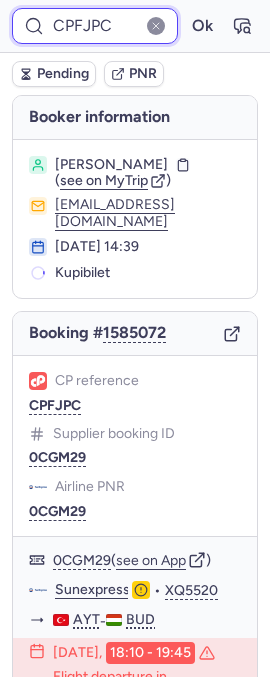 scroll, scrollTop: 39, scrollLeft: 0, axis: vertical 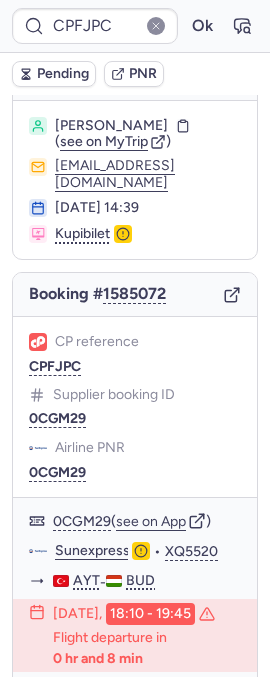 click at bounding box center (156, 26) 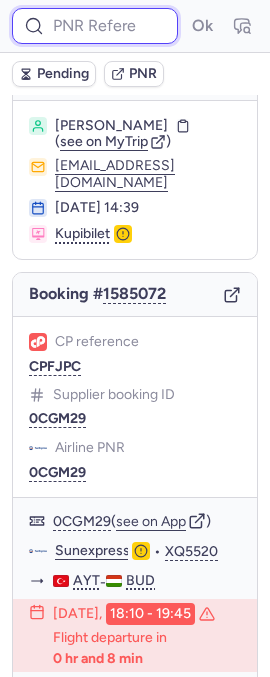 click at bounding box center (95, 26) 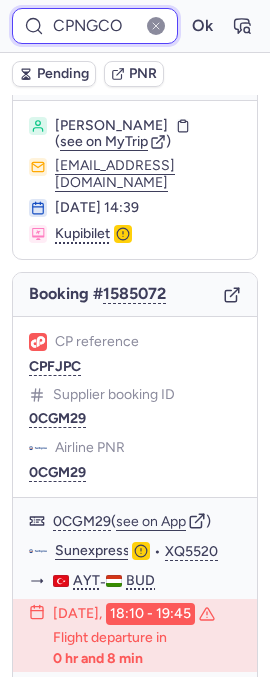 type on "CPNGCO" 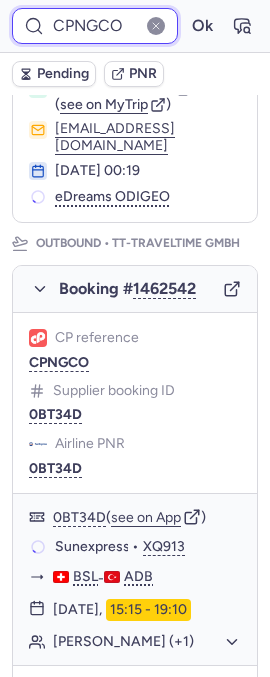 scroll, scrollTop: 220, scrollLeft: 0, axis: vertical 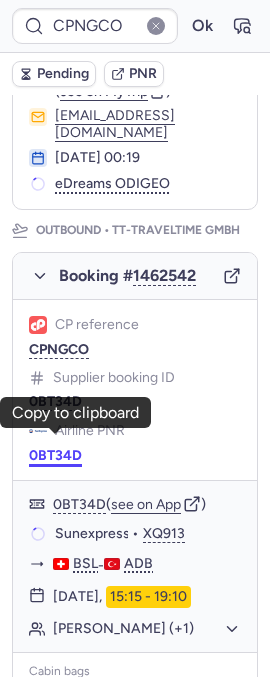 click on "0BT34D" at bounding box center (55, 456) 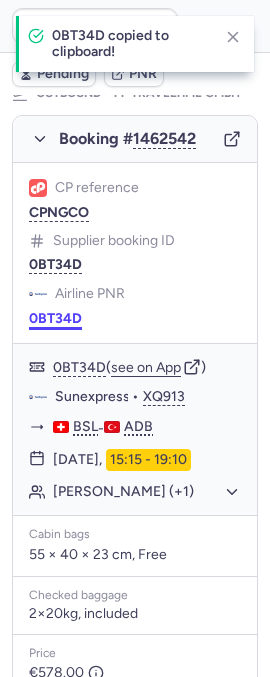 scroll, scrollTop: 359, scrollLeft: 0, axis: vertical 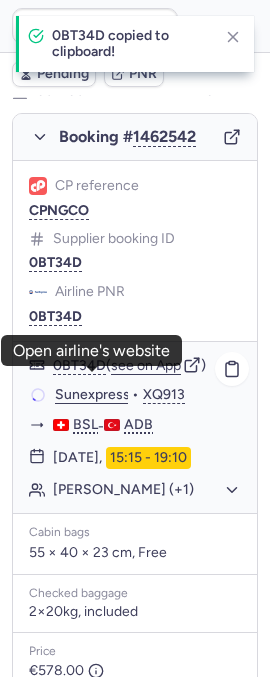 click on "Sunexpress" 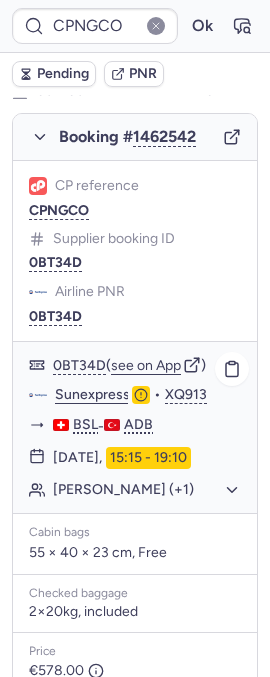 click on "[PERSON_NAME] (+1)" 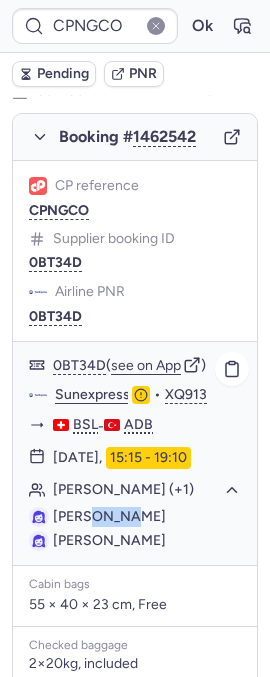drag, startPoint x: 89, startPoint y: 503, endPoint x: 142, endPoint y: 501, distance: 53.037724 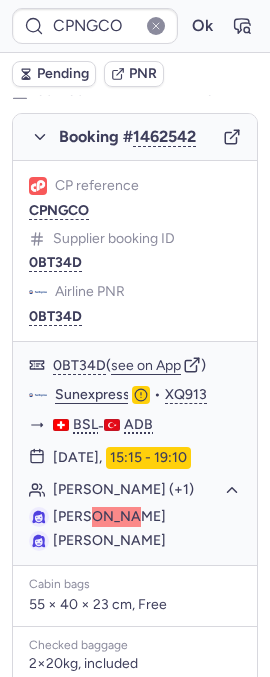 type 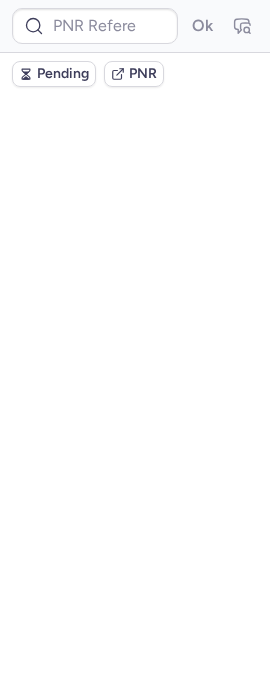 scroll, scrollTop: 0, scrollLeft: 0, axis: both 